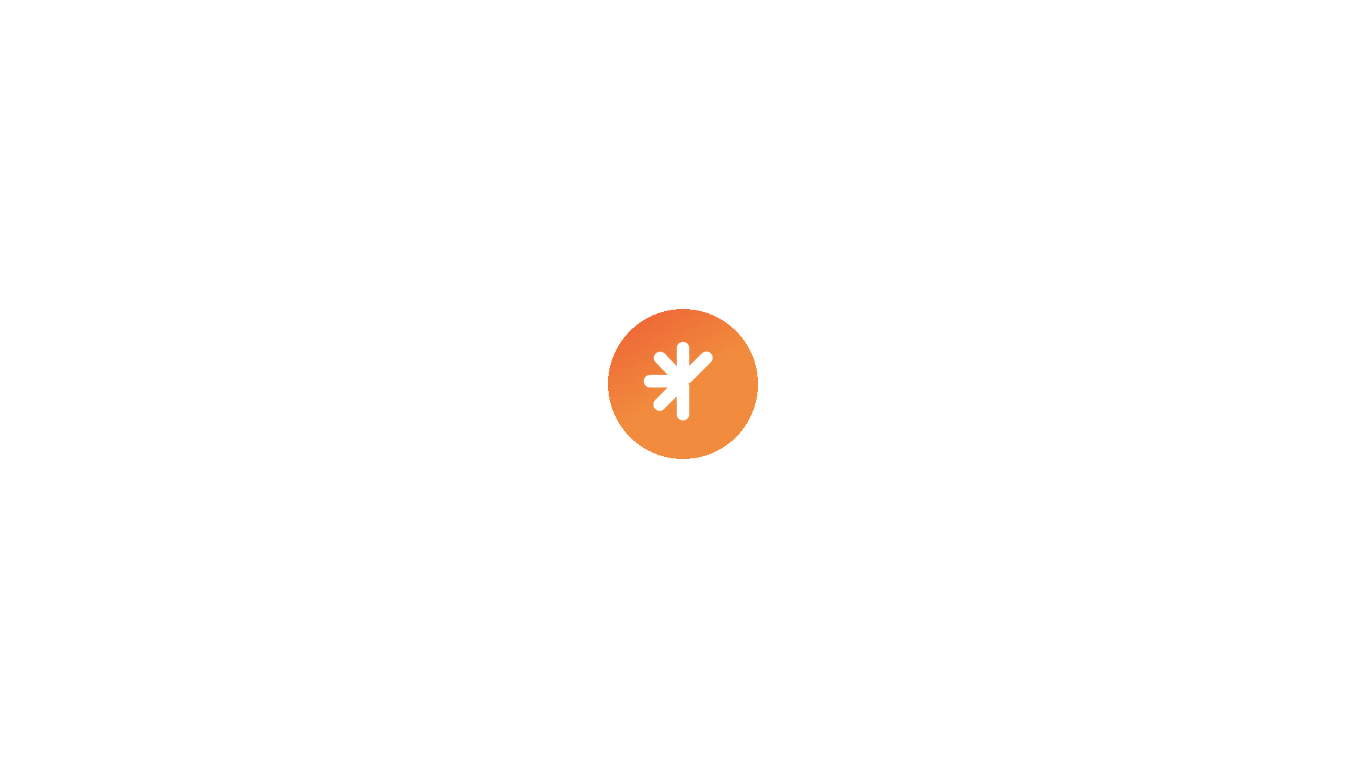 scroll, scrollTop: 0, scrollLeft: 0, axis: both 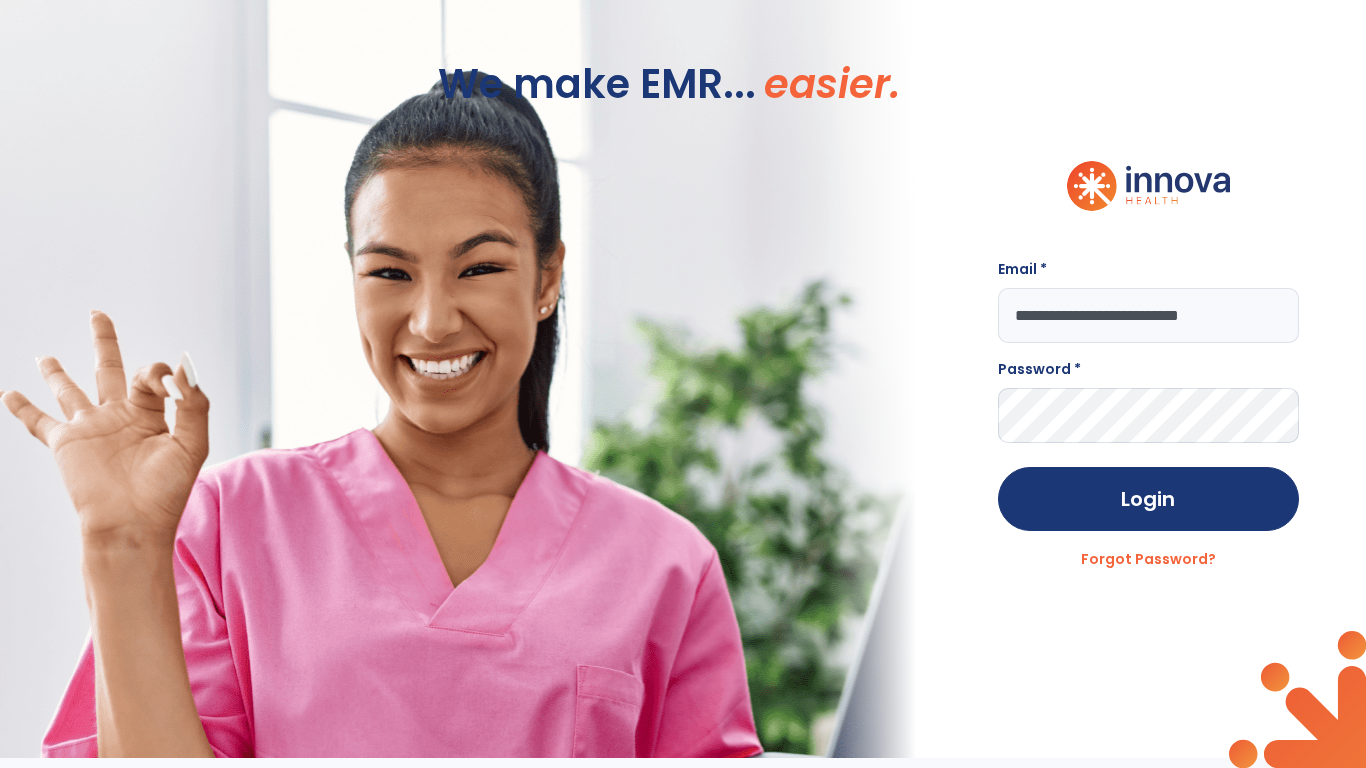 type on "**********" 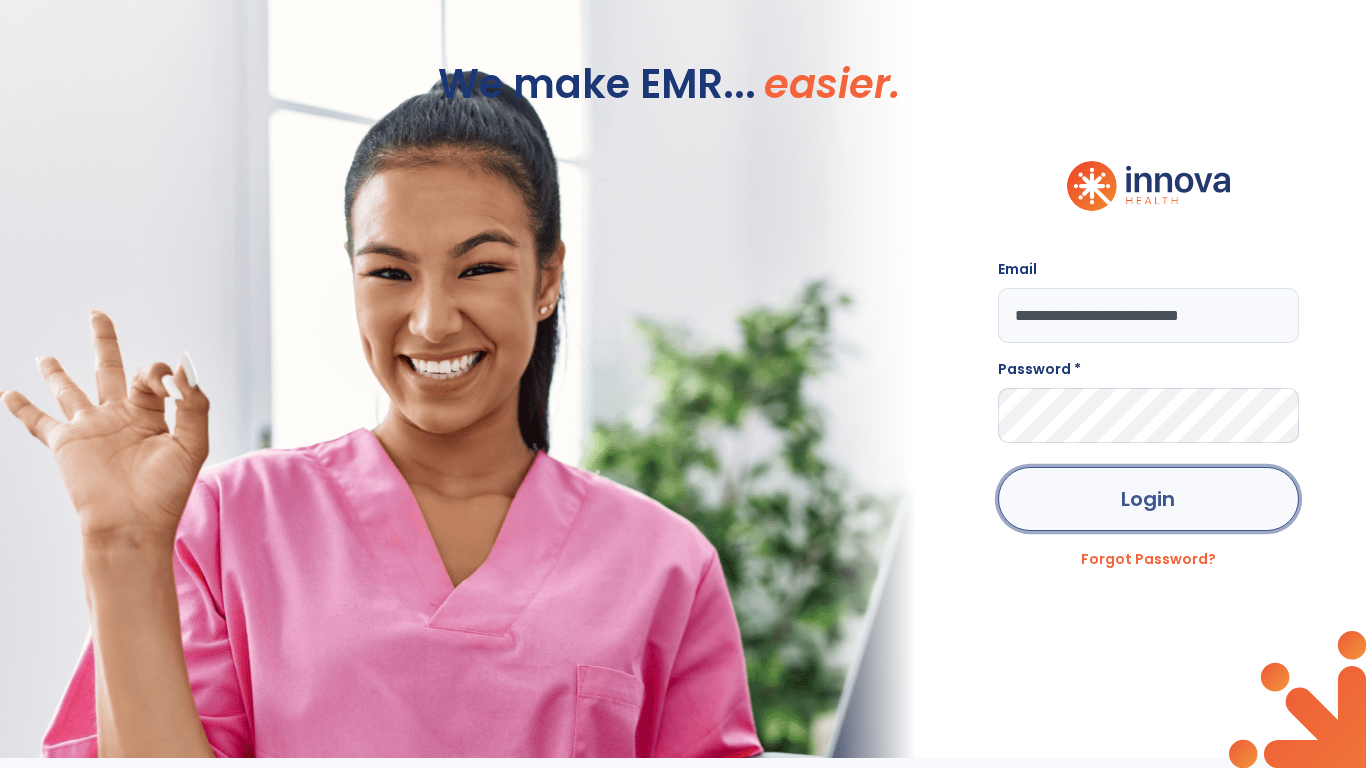 click on "Login" 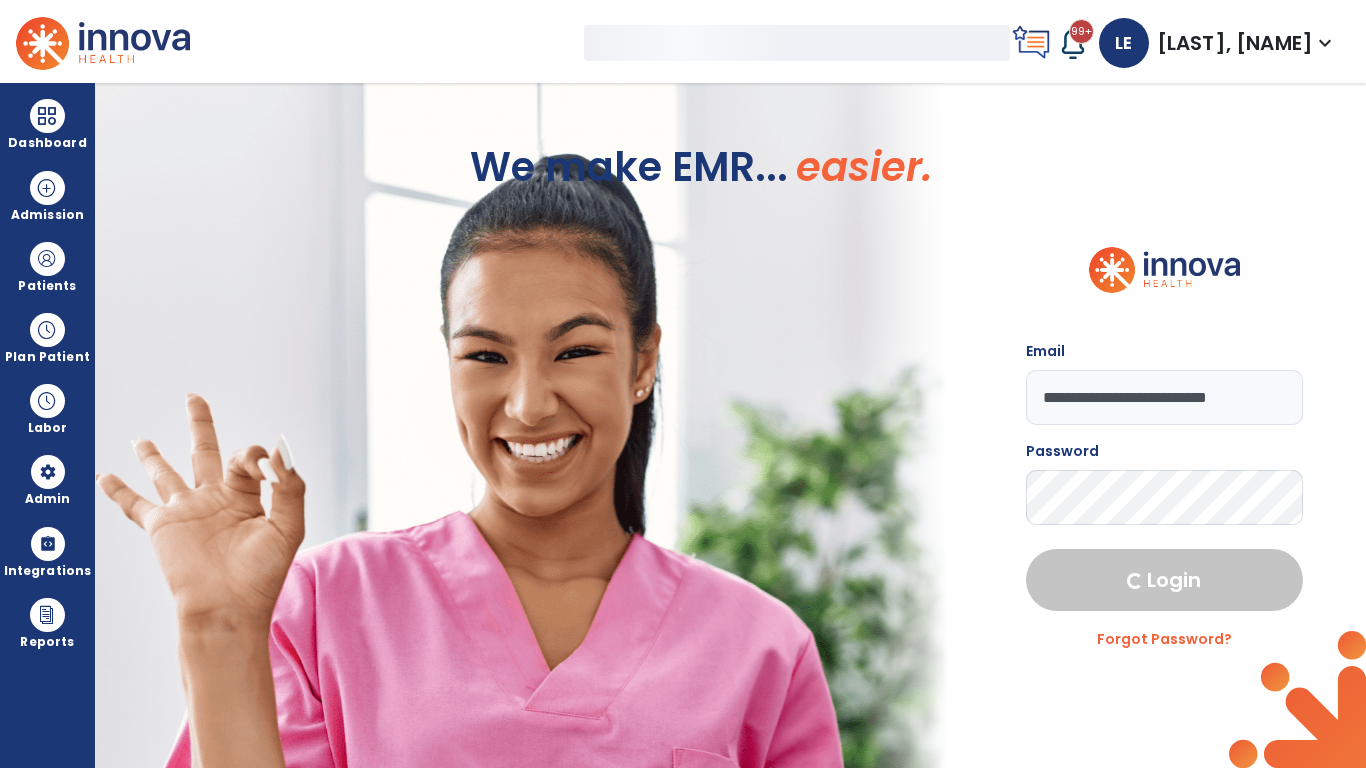 select on "***" 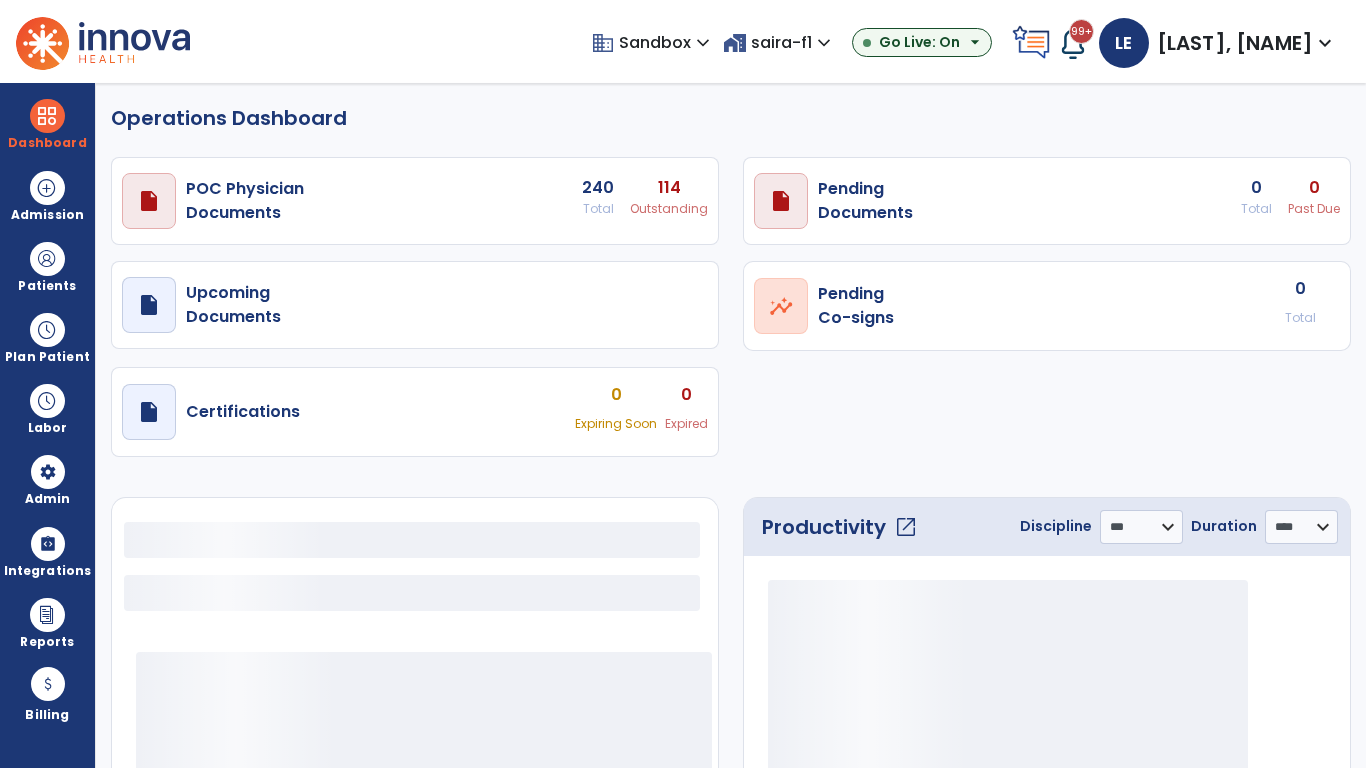 select on "***" 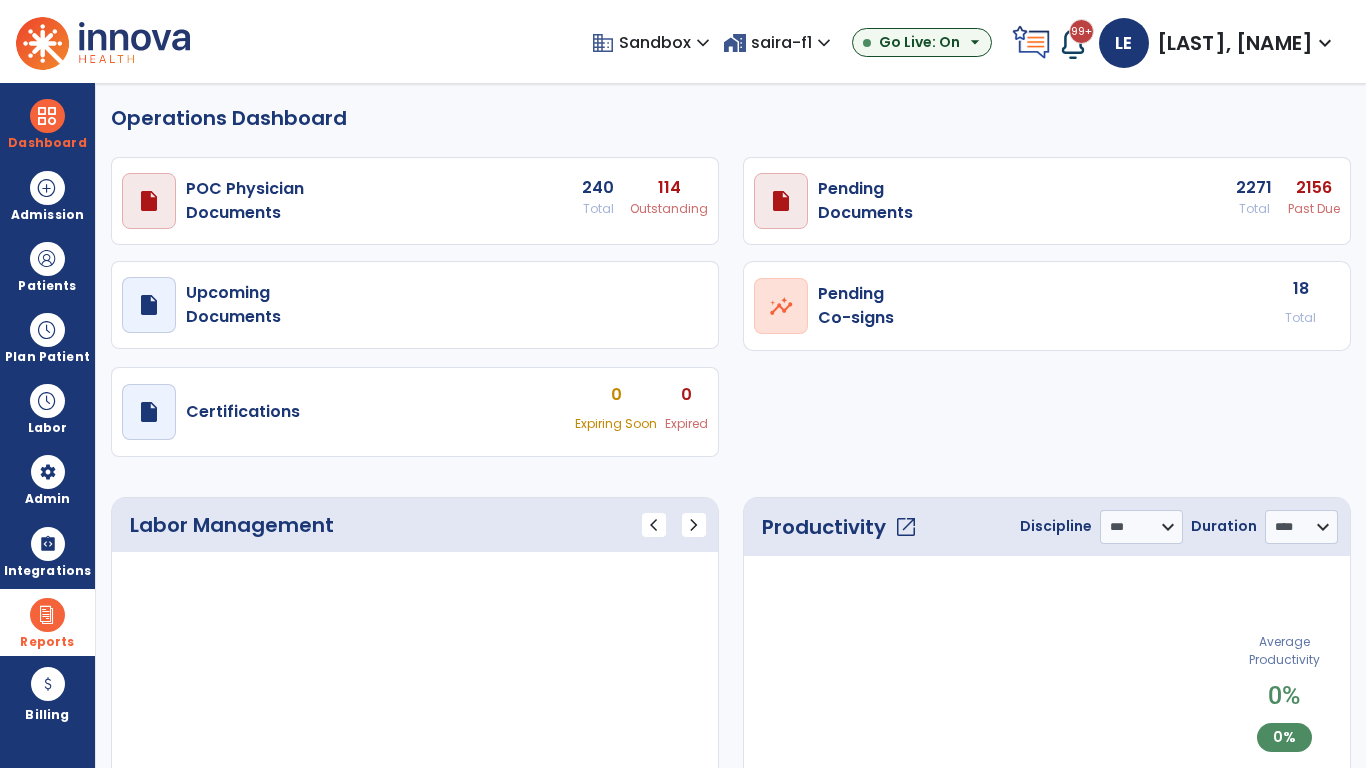 click at bounding box center (47, 615) 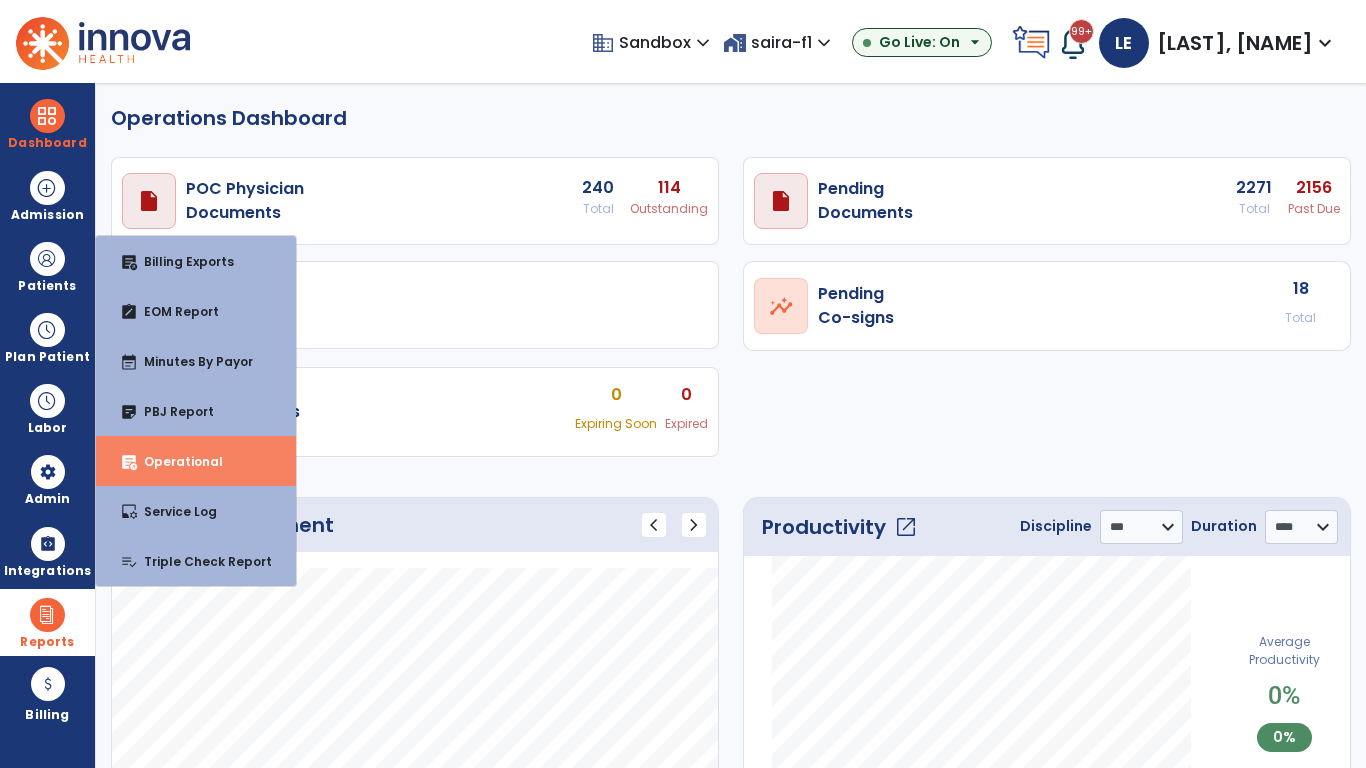 click on "Operational" at bounding box center [175, 461] 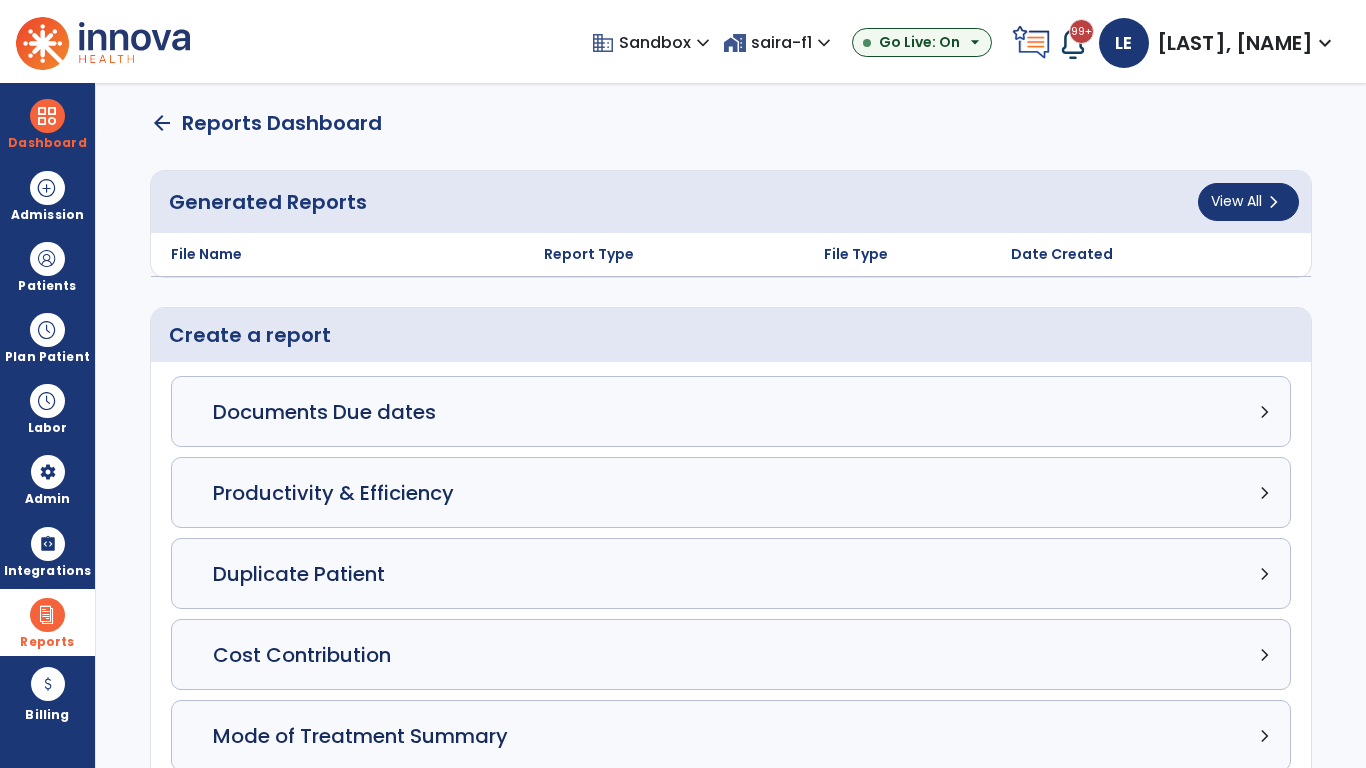 click on "Census Detail chevron_right" 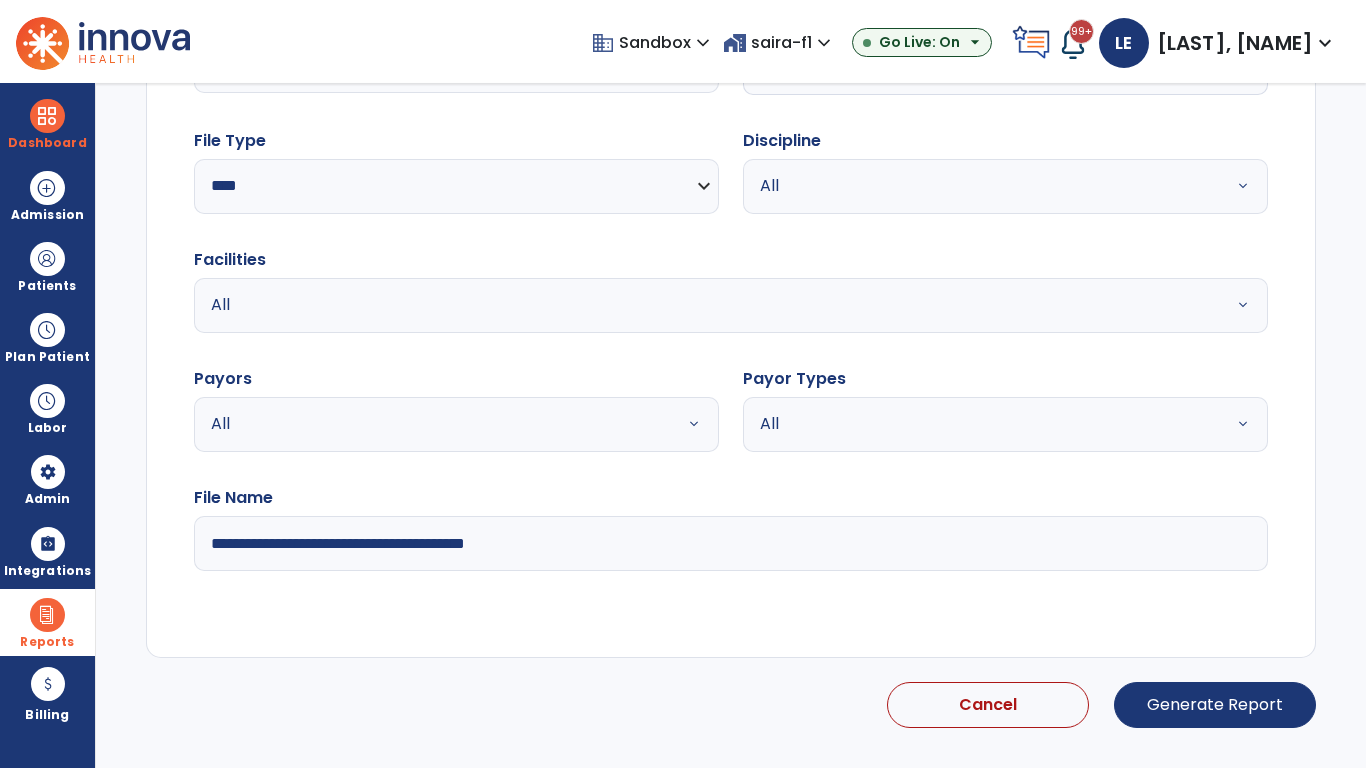select on "*****" 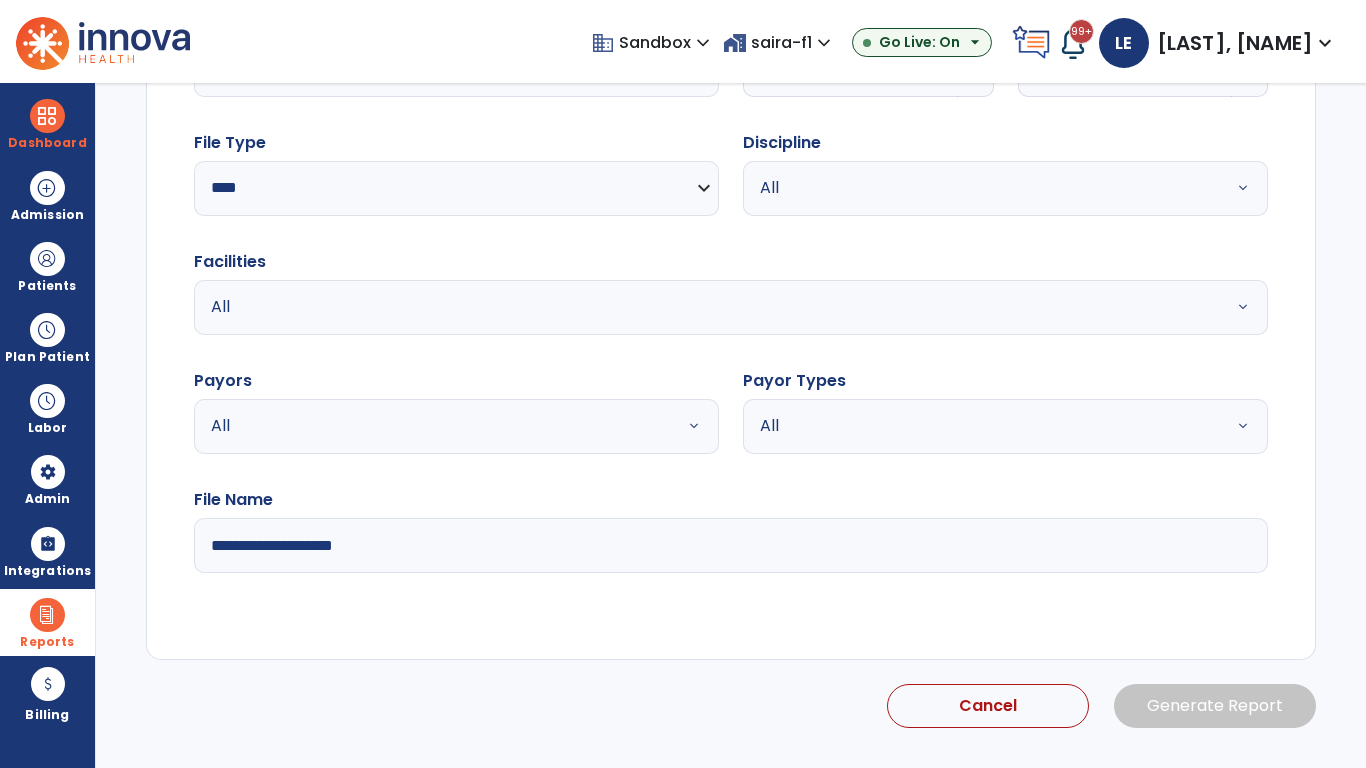 click 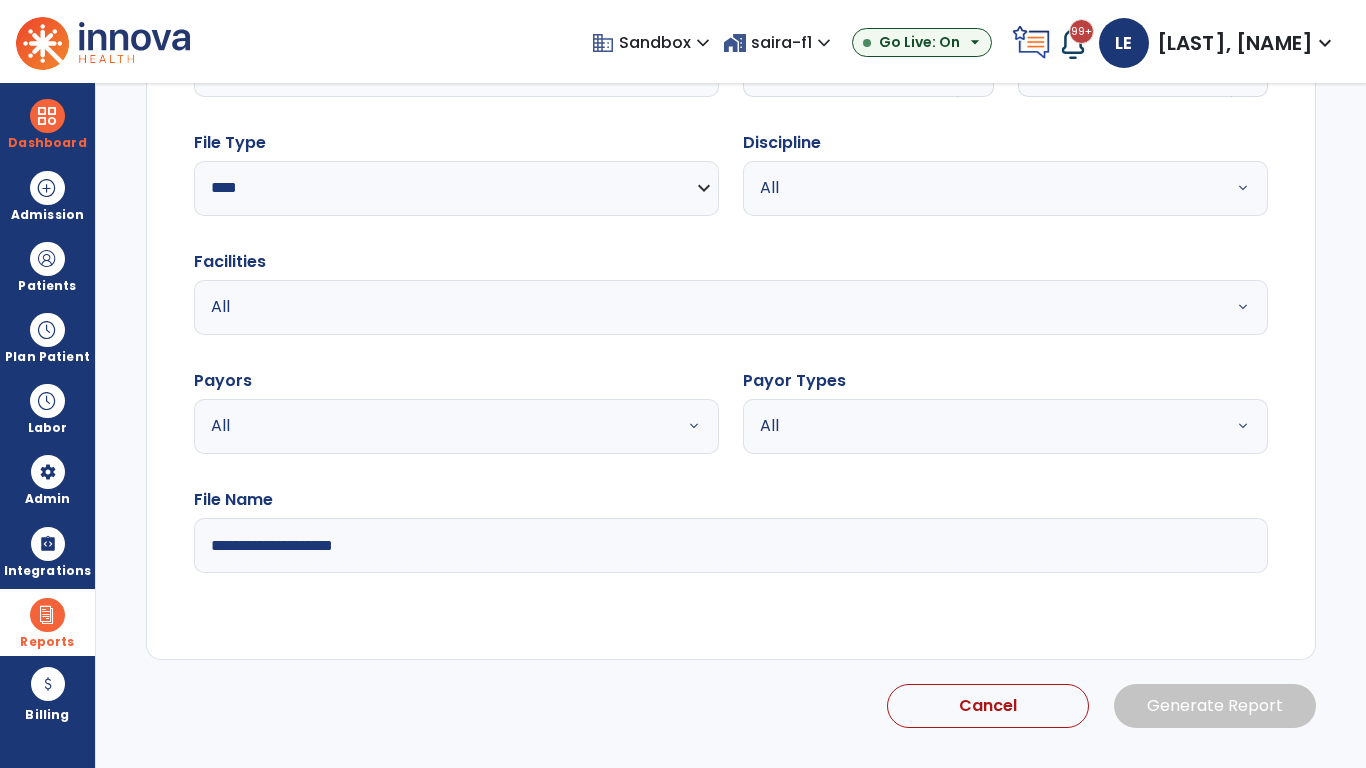 select on "*" 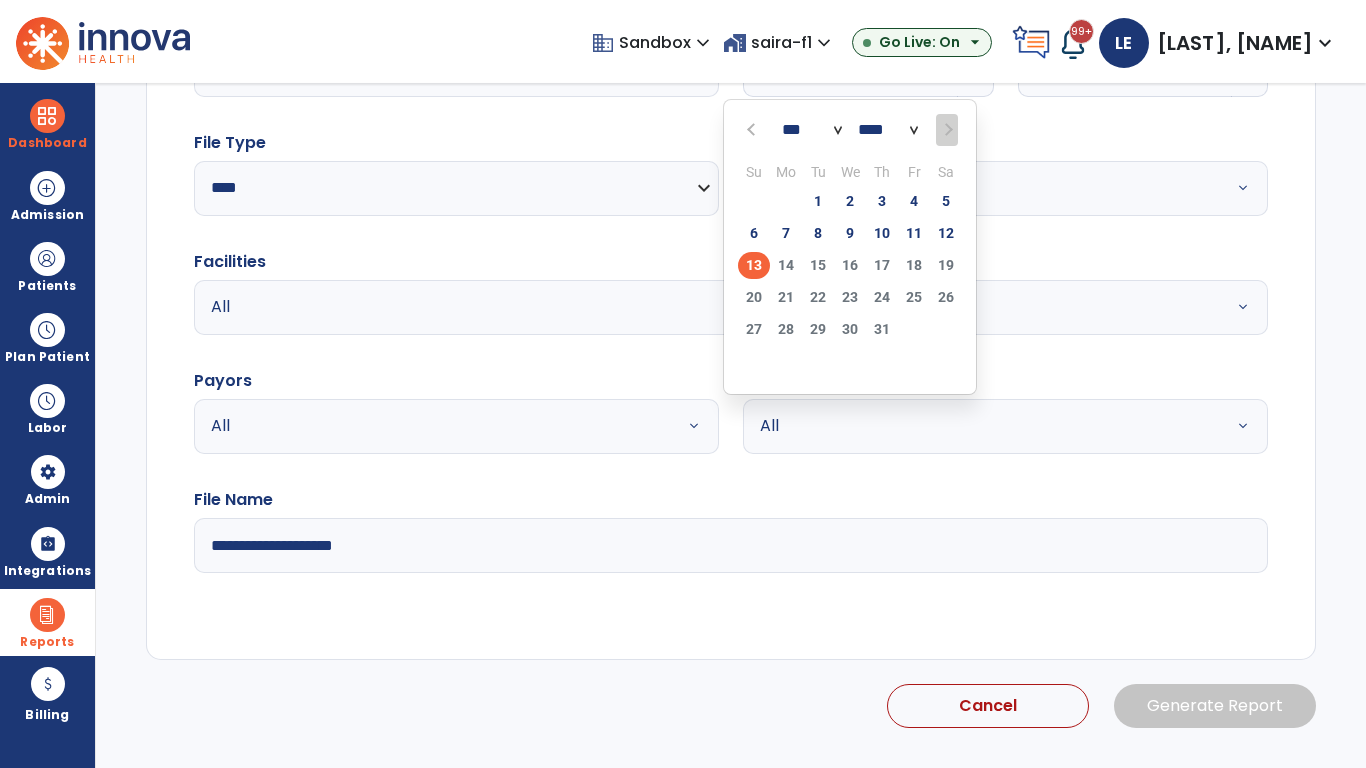 scroll, scrollTop: 192, scrollLeft: 0, axis: vertical 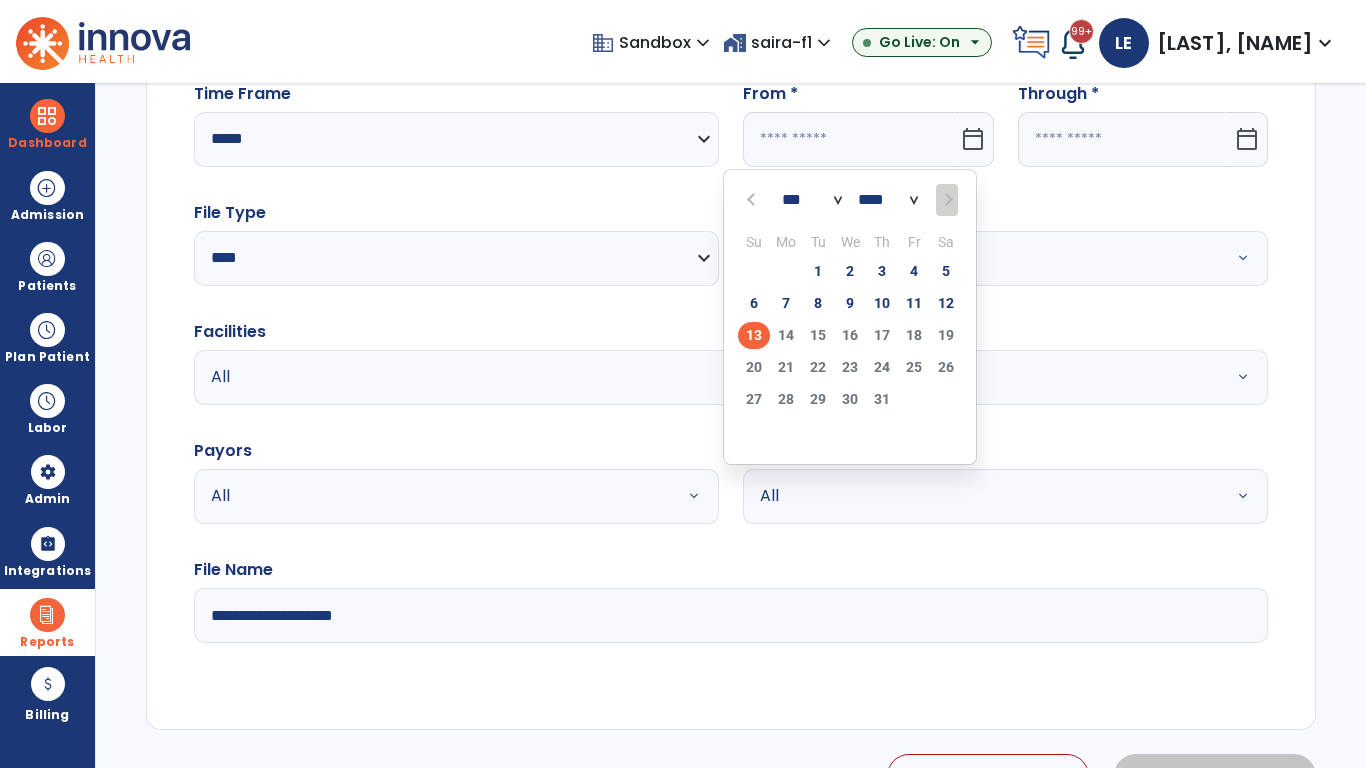 select on "****" 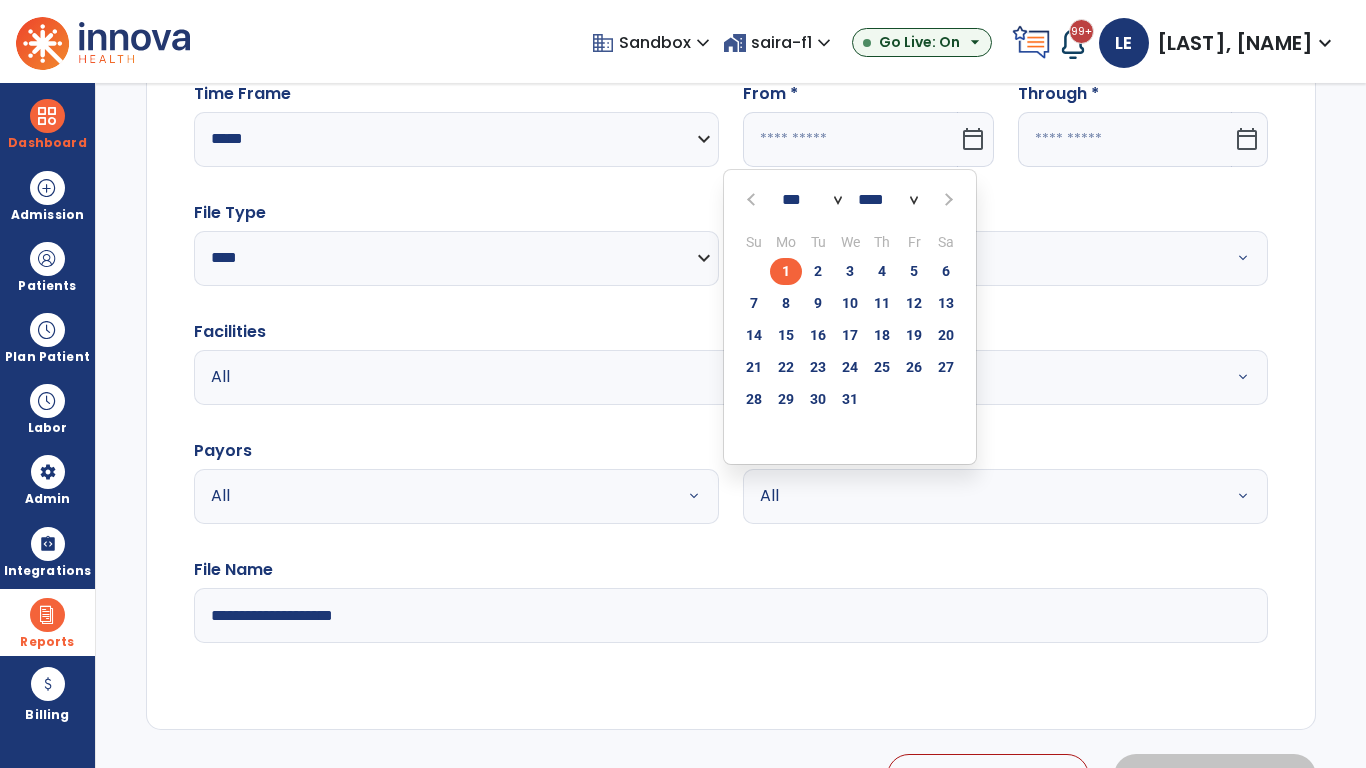 select on "**" 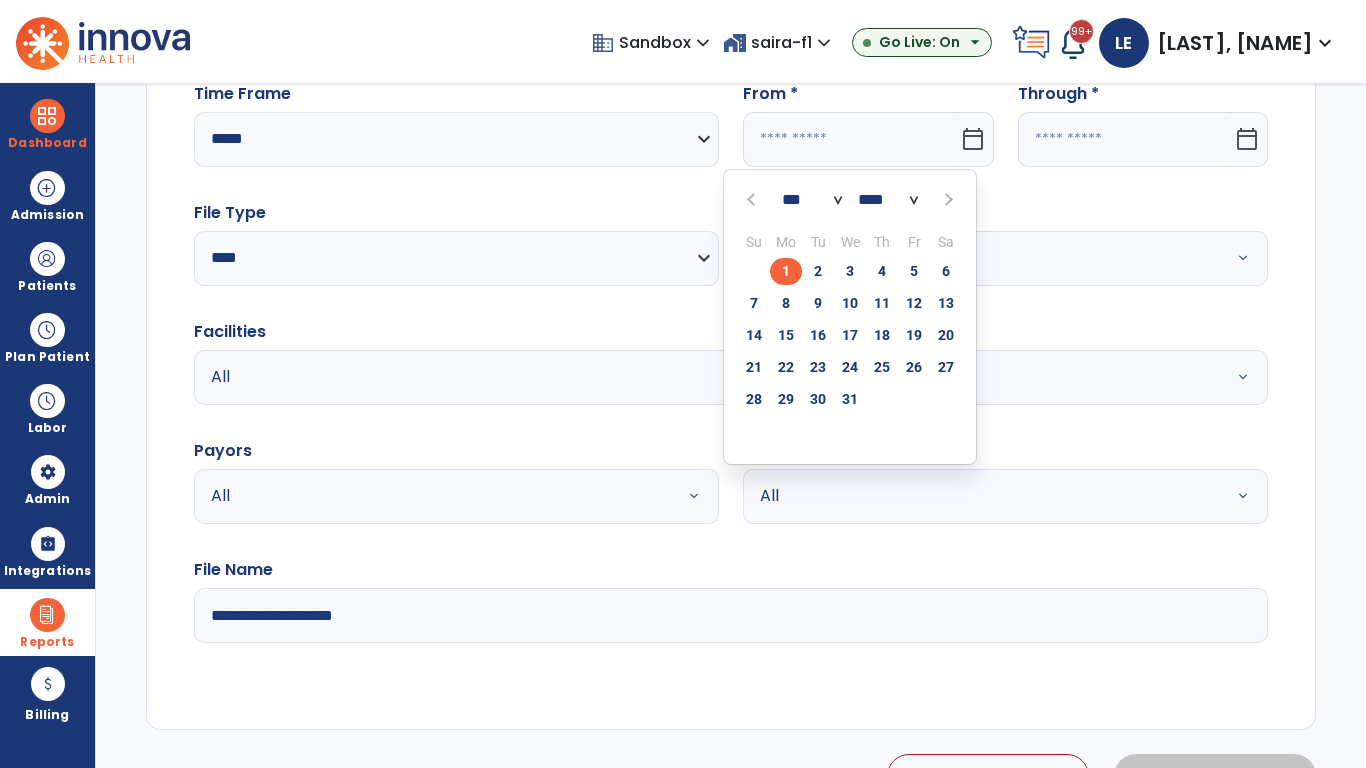 type on "**********" 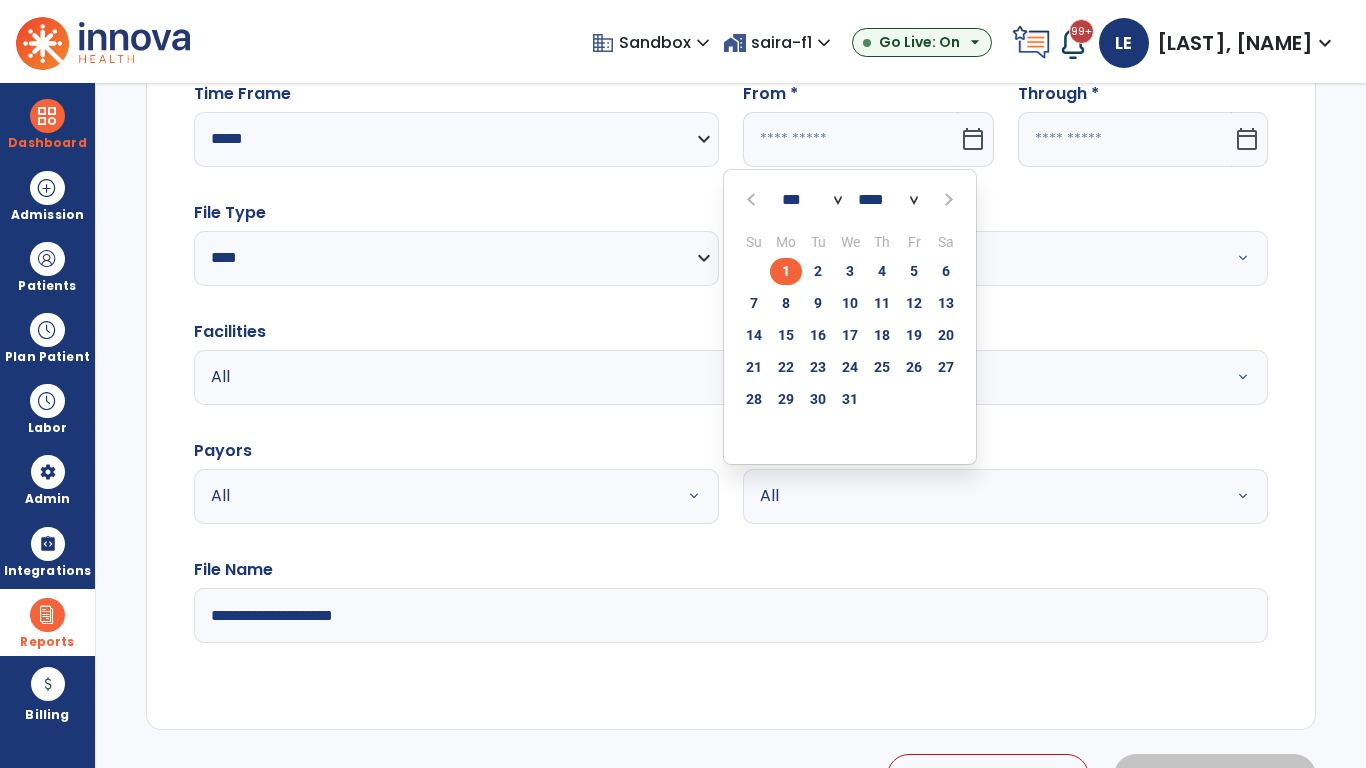 type on "*********" 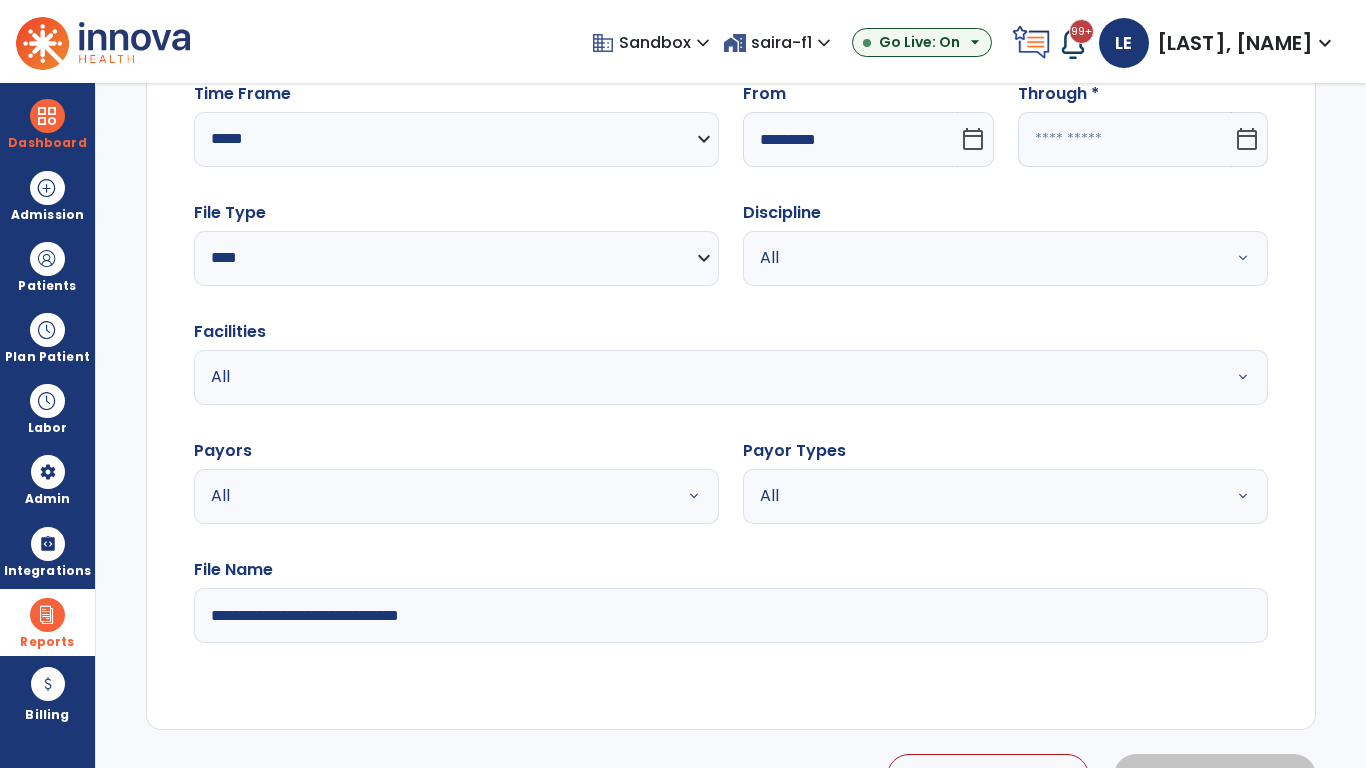 click 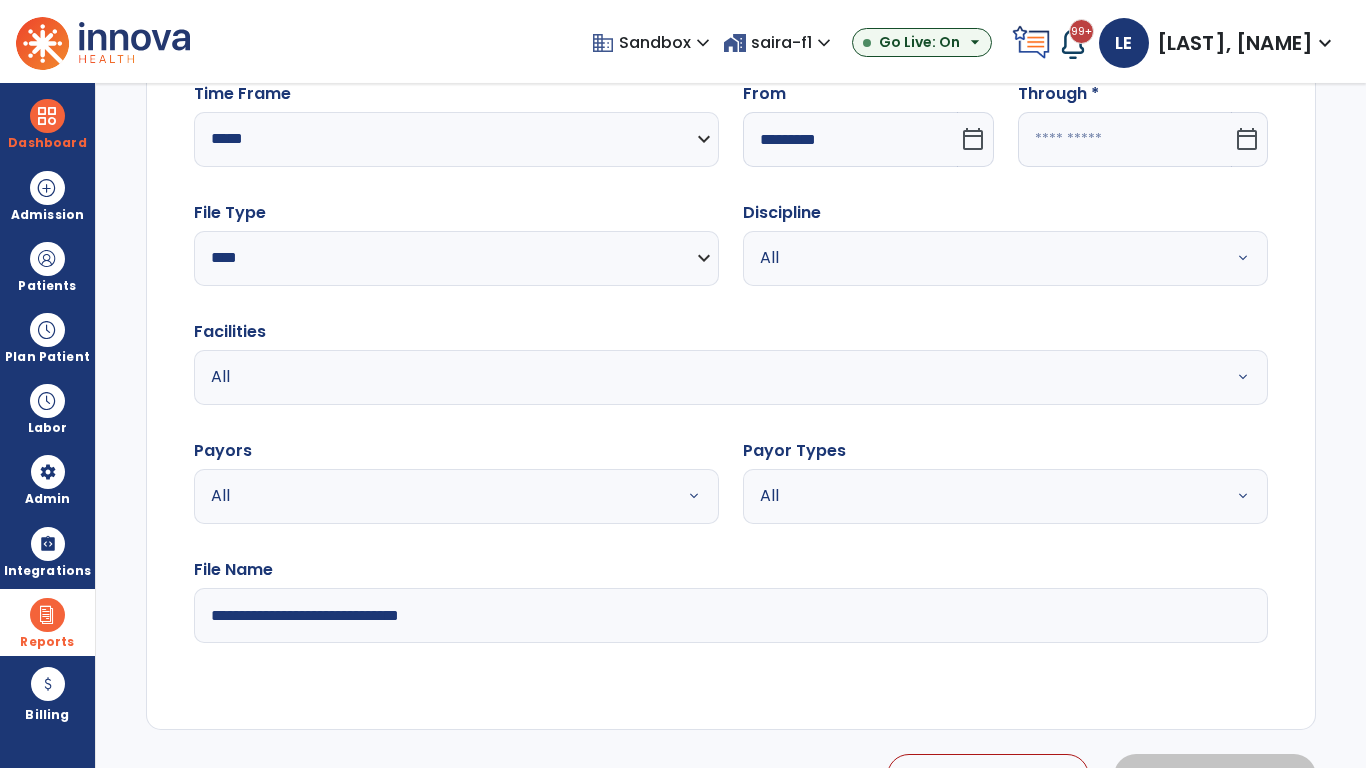 select on "*" 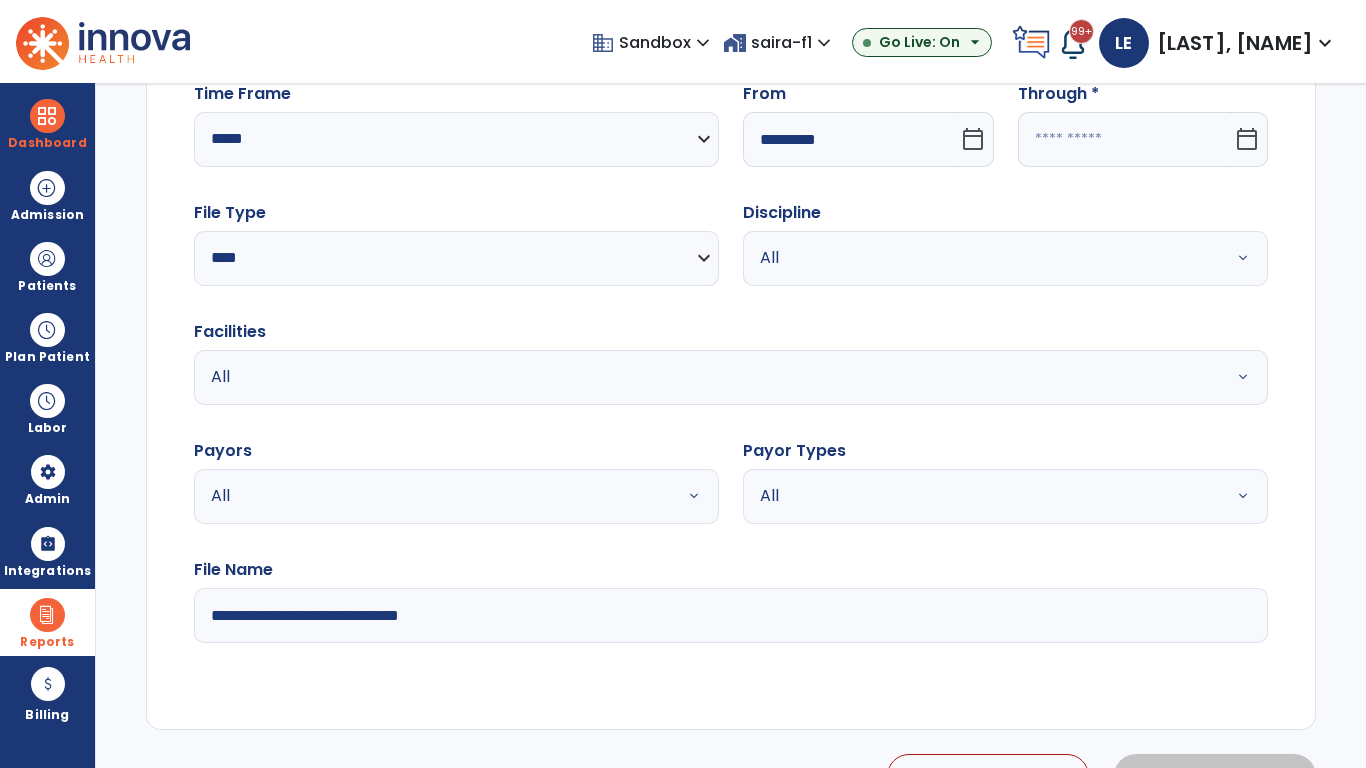 select on "****" 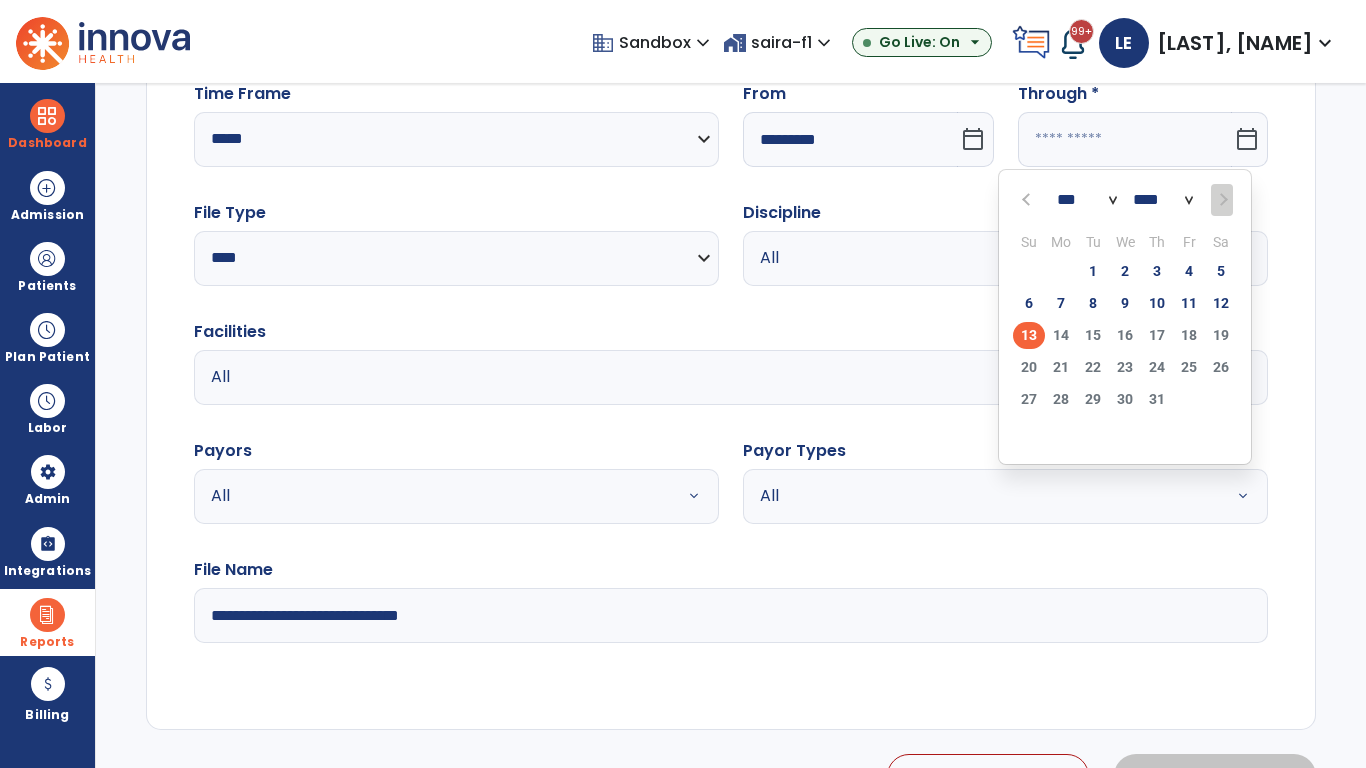select on "*" 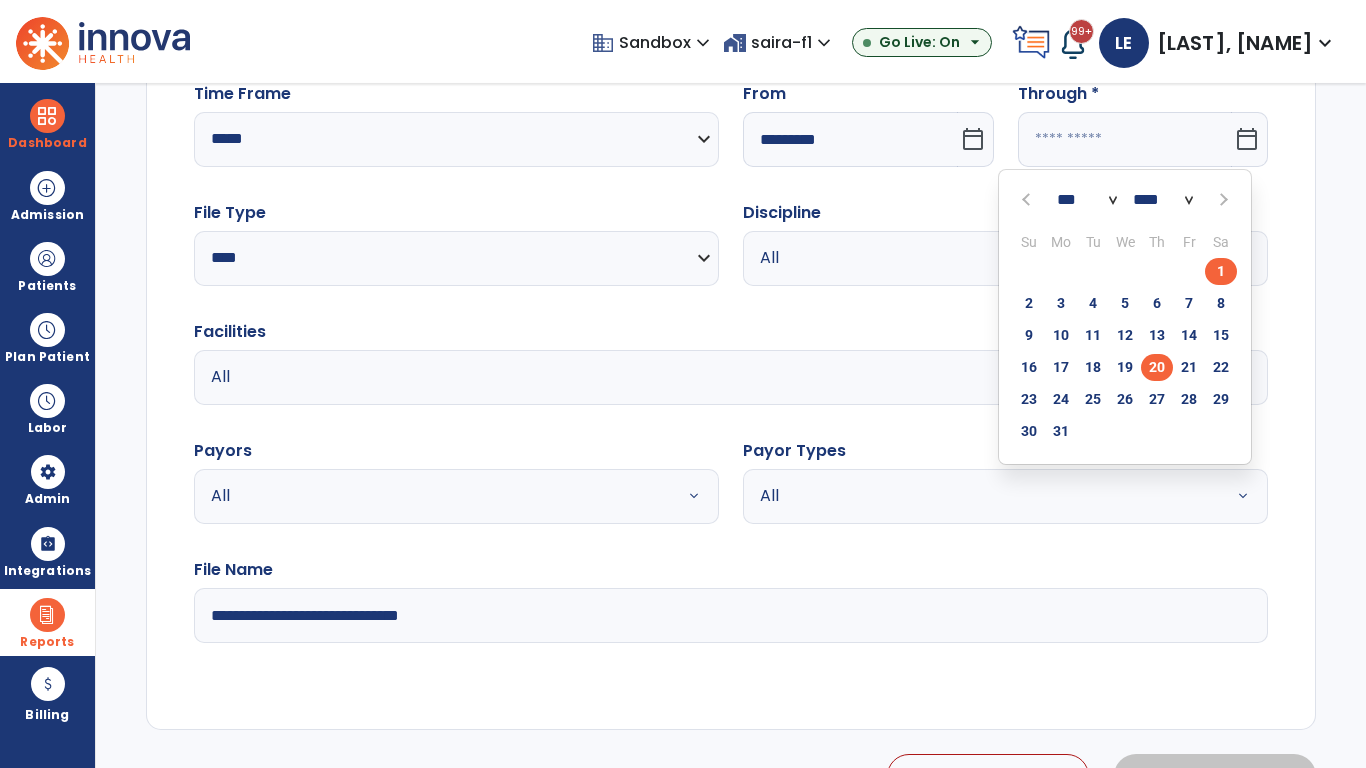 click on "20" 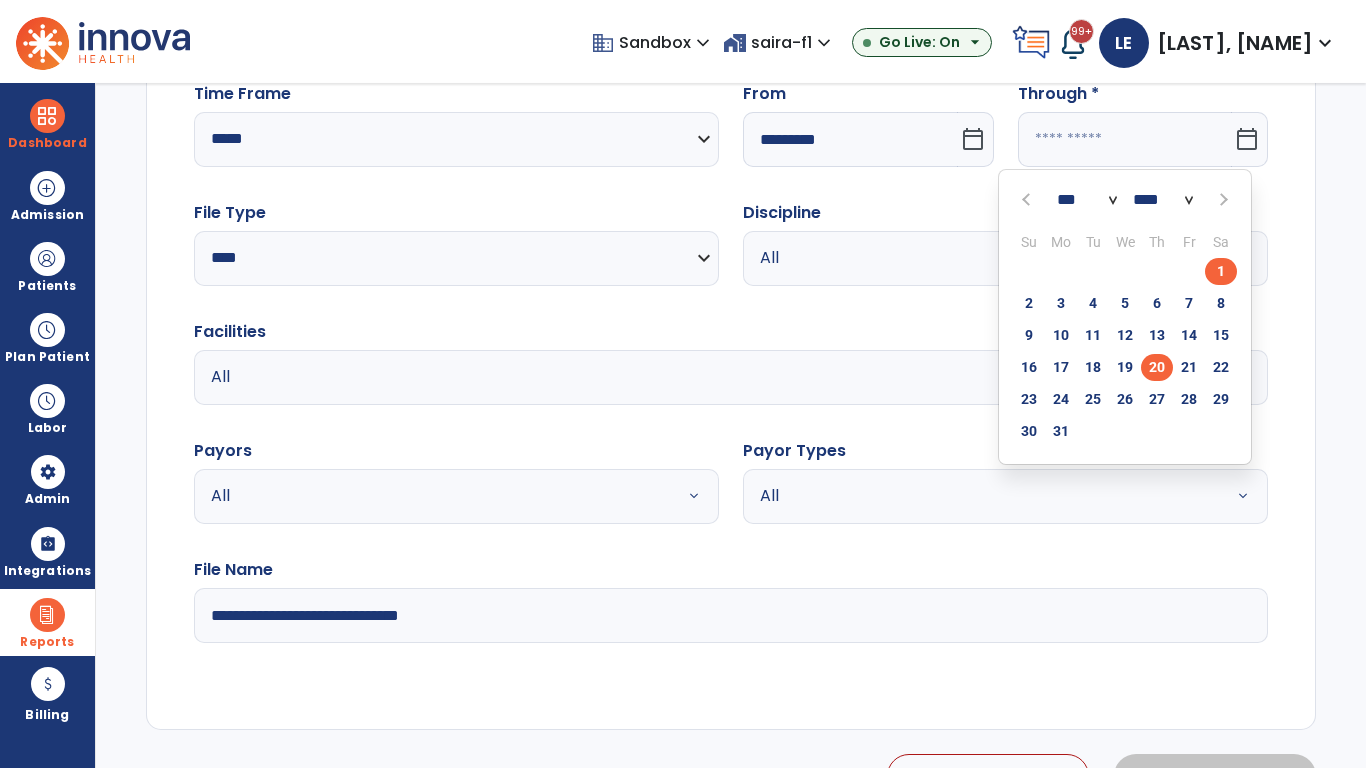type on "**********" 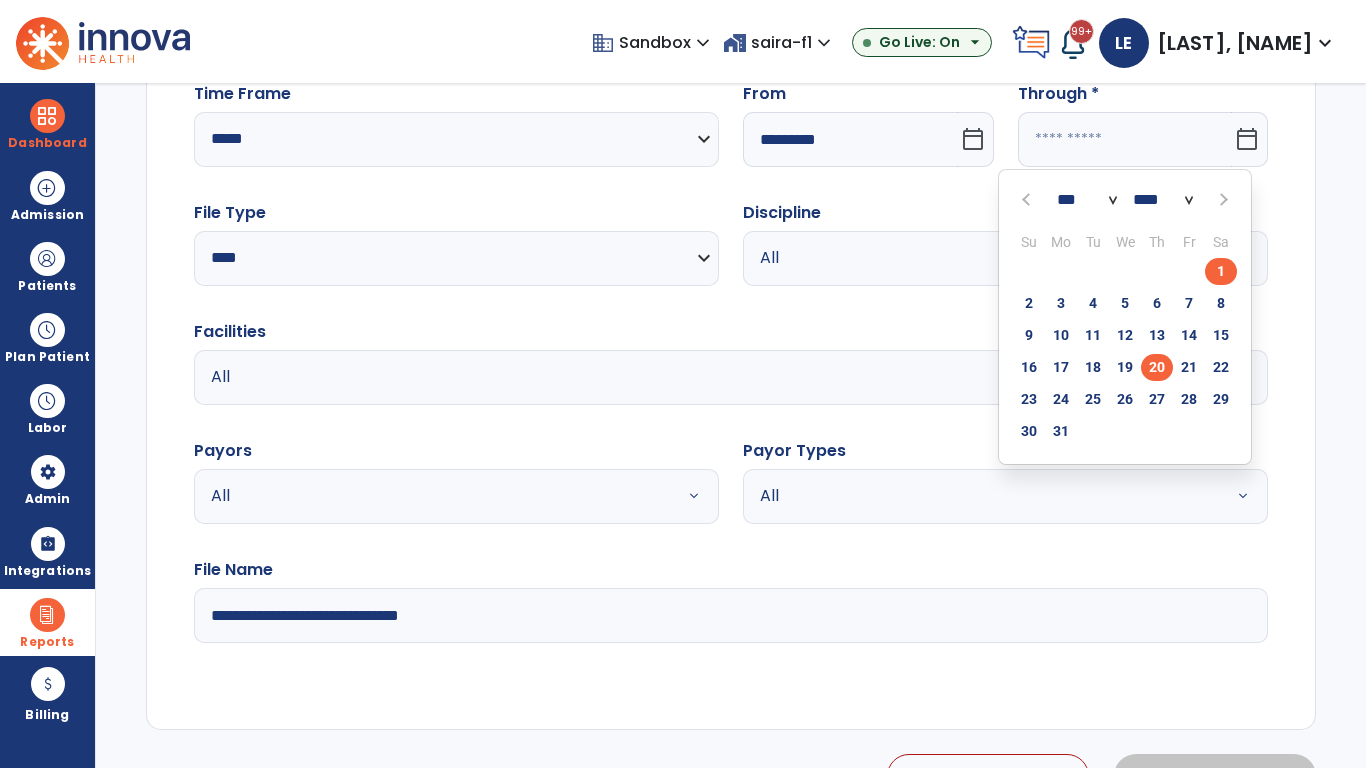 type on "*********" 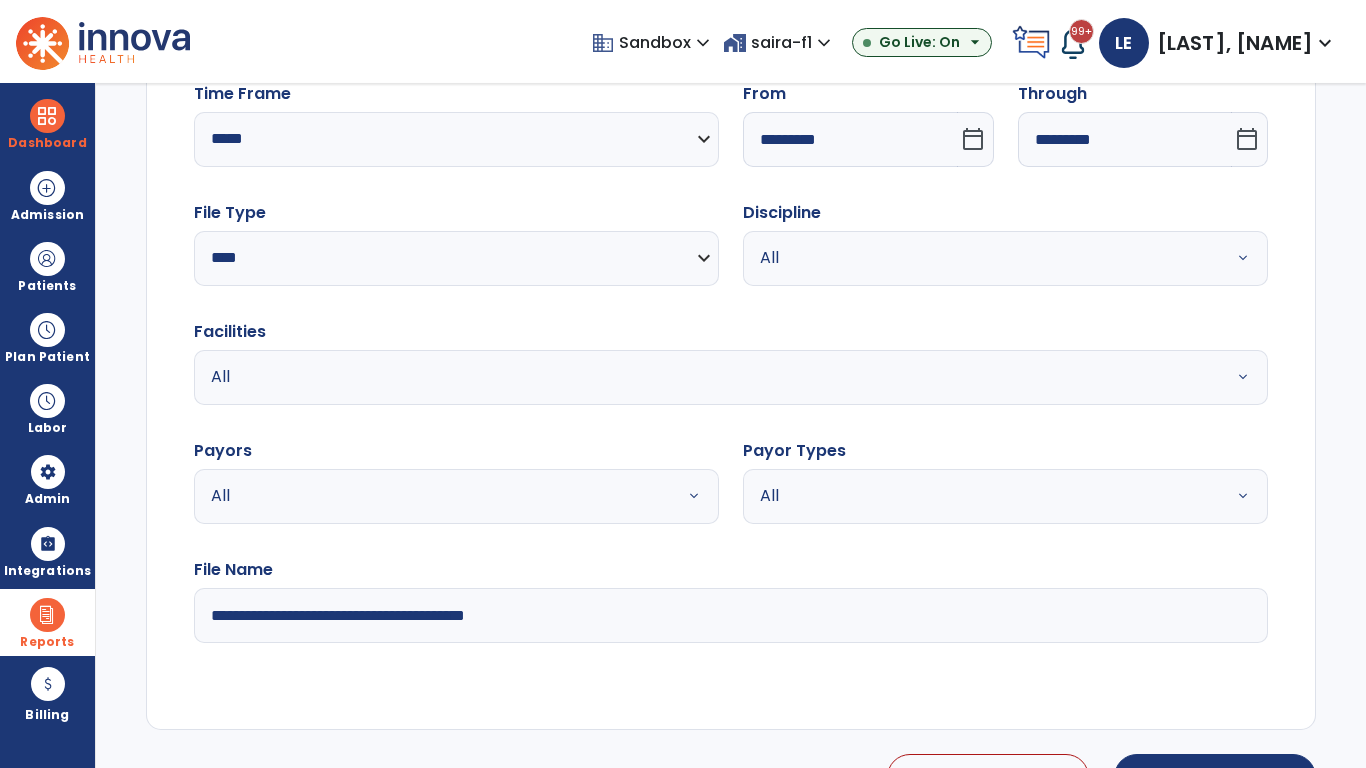 click on "All" at bounding box center (981, 258) 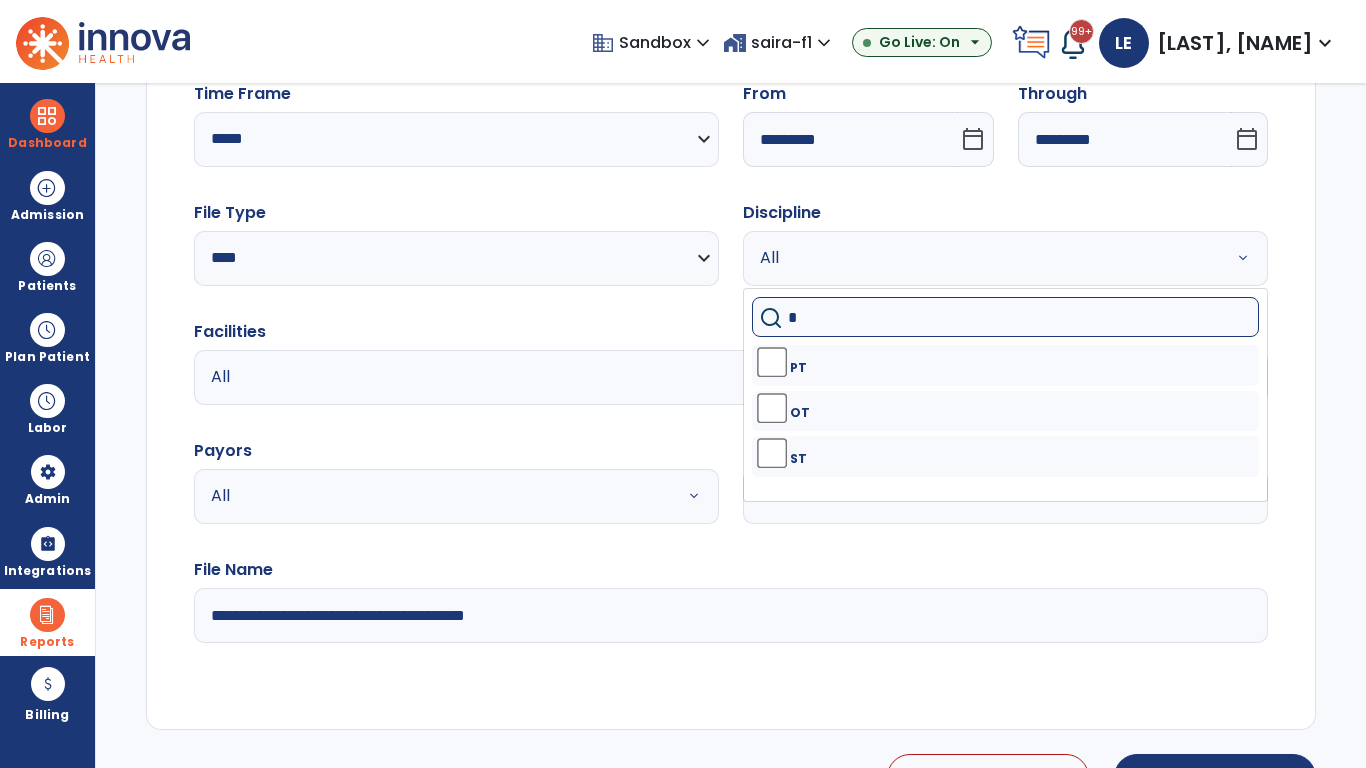 type on "**" 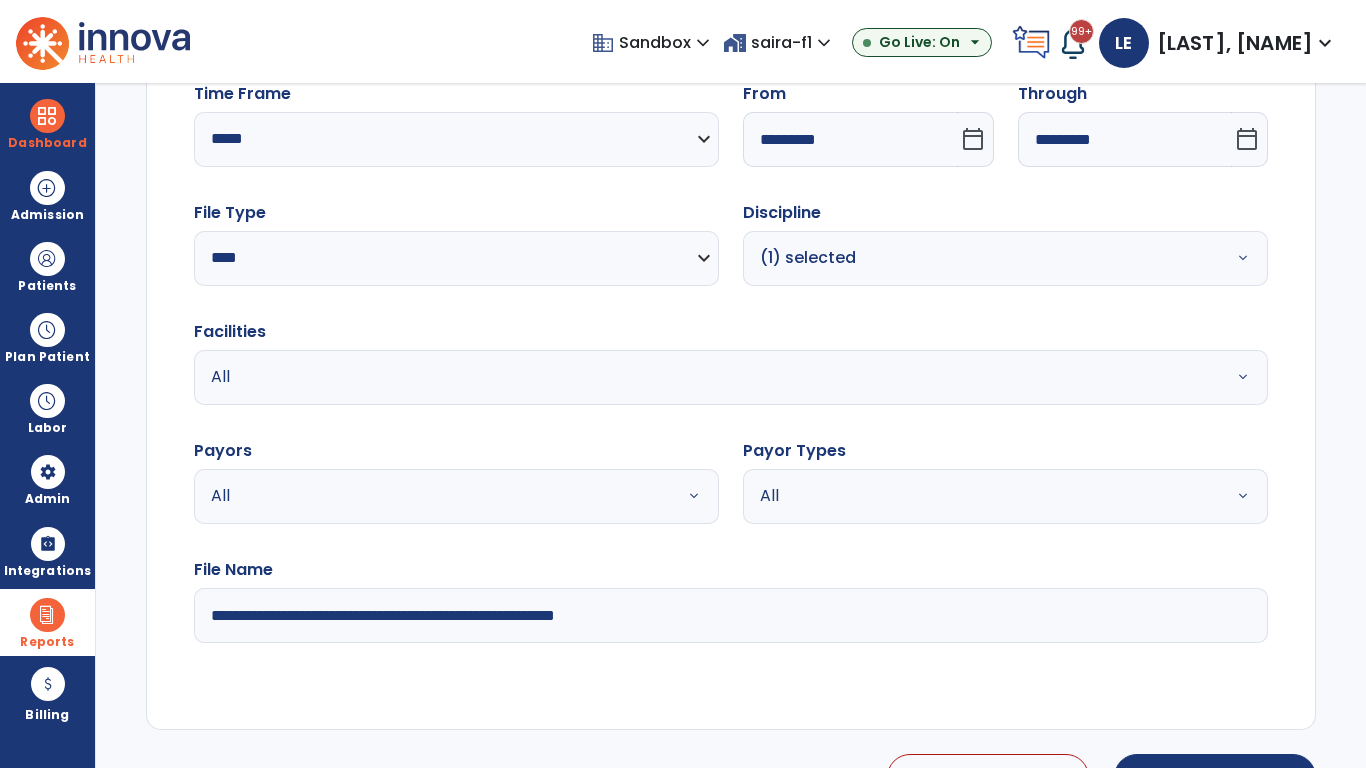 type on "**********" 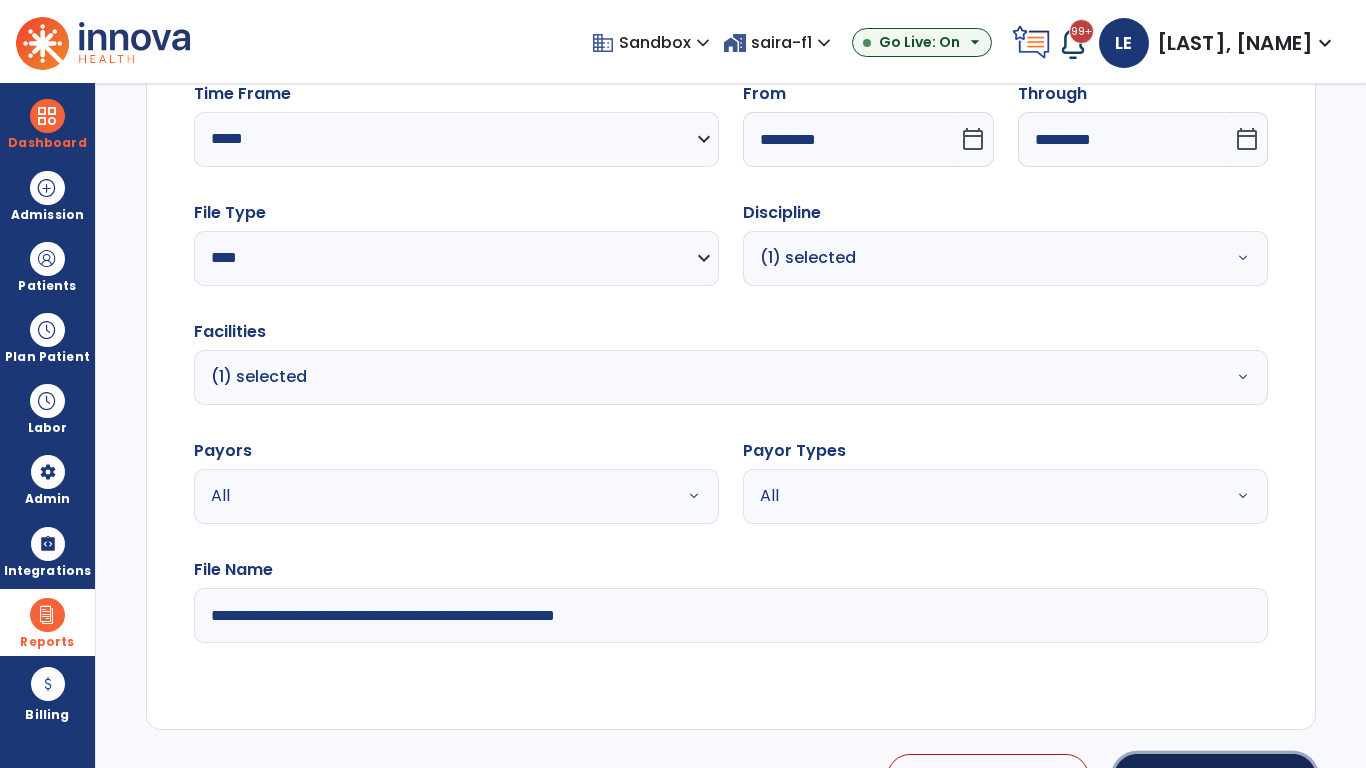 click on "Generate Report" 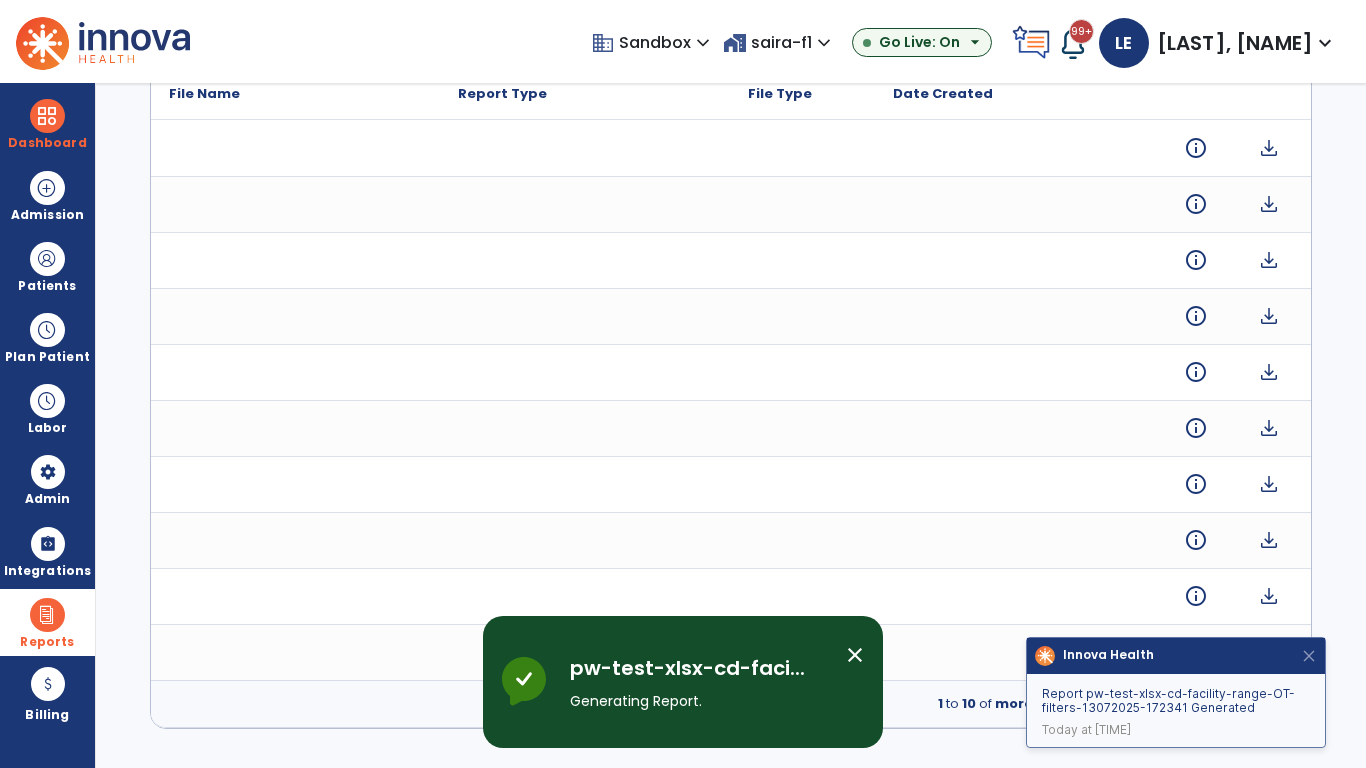 scroll, scrollTop: 0, scrollLeft: 0, axis: both 